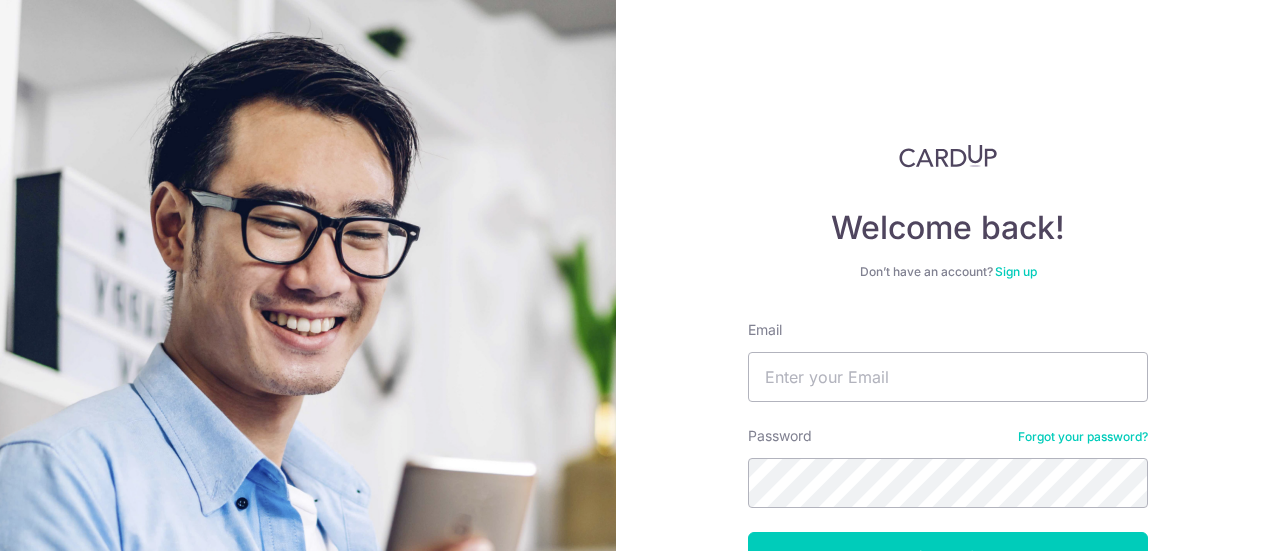 scroll, scrollTop: 0, scrollLeft: 0, axis: both 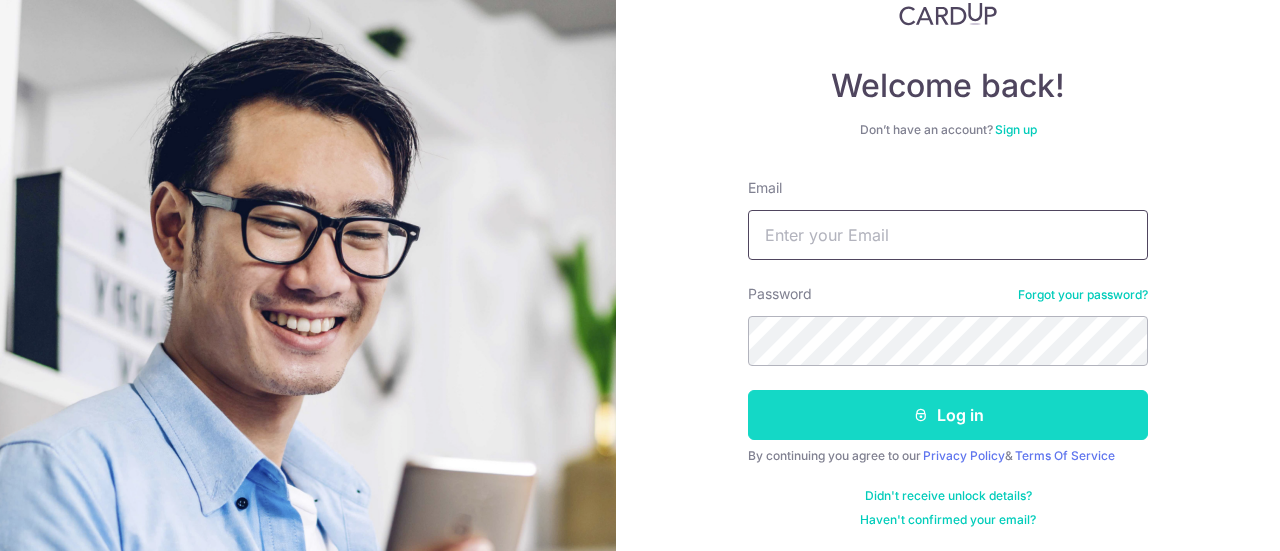 type on "vickneswaran.kp@gmail.com" 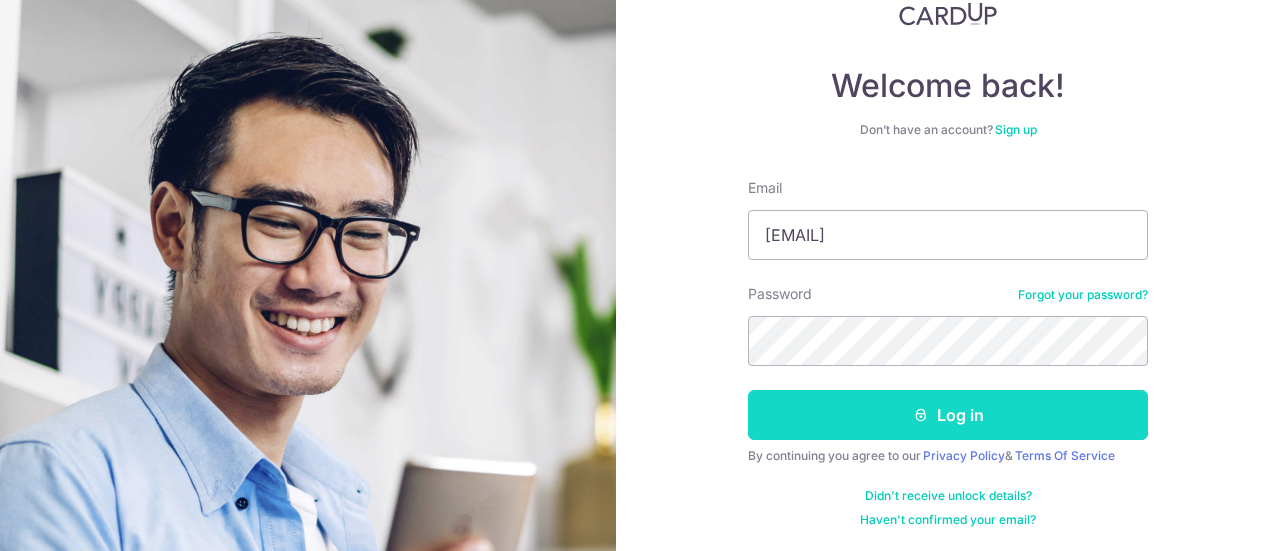 click on "Log in" at bounding box center (948, 415) 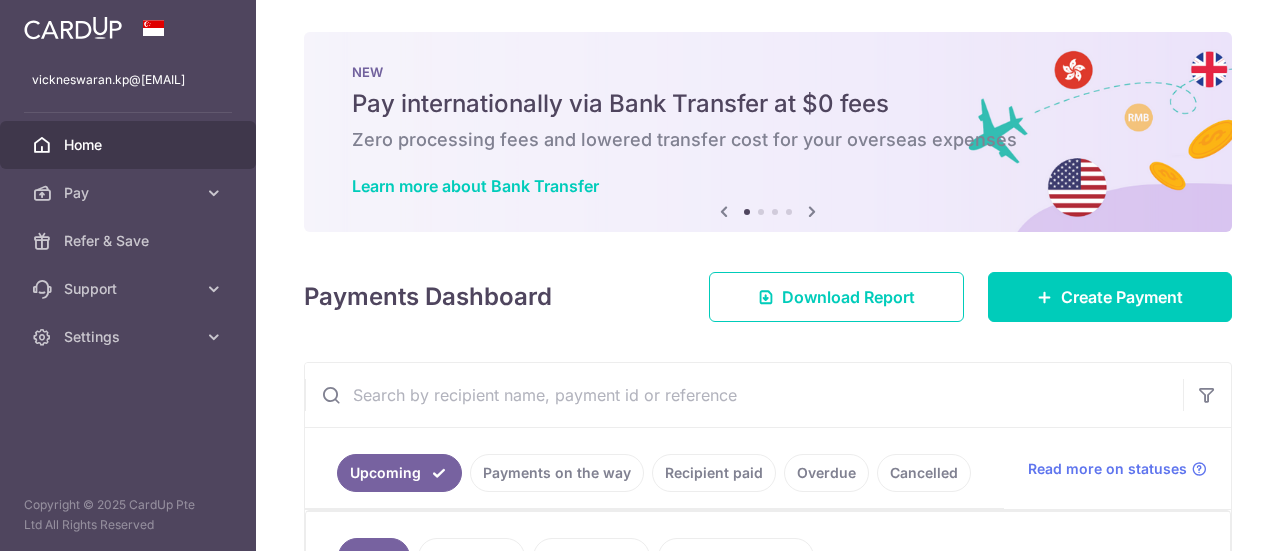 scroll, scrollTop: 0, scrollLeft: 0, axis: both 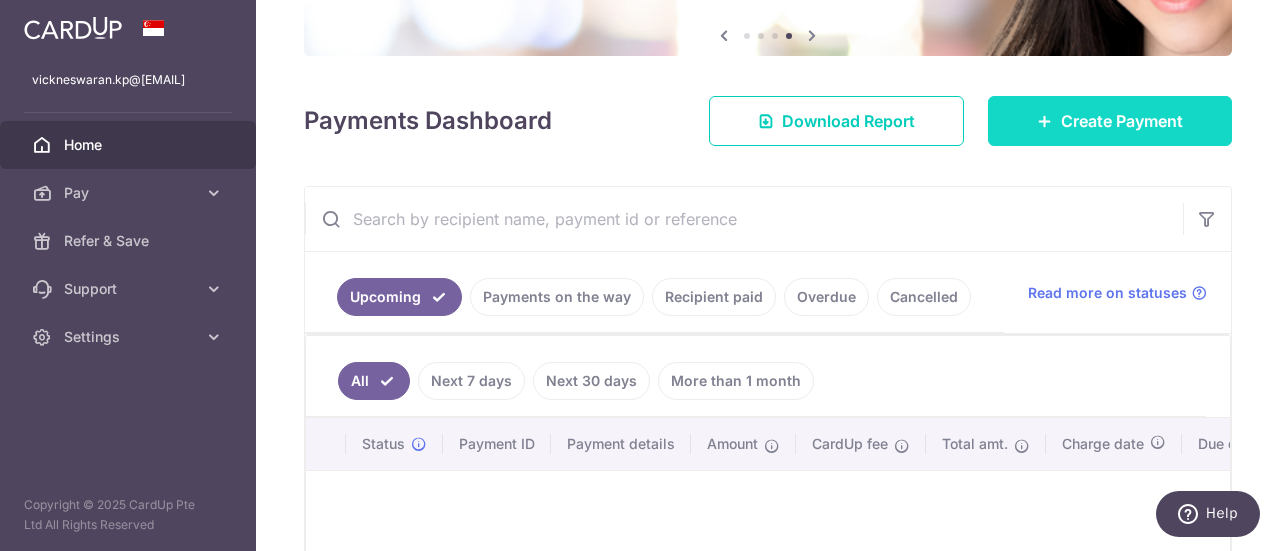 click on "Create Payment" at bounding box center (1122, 121) 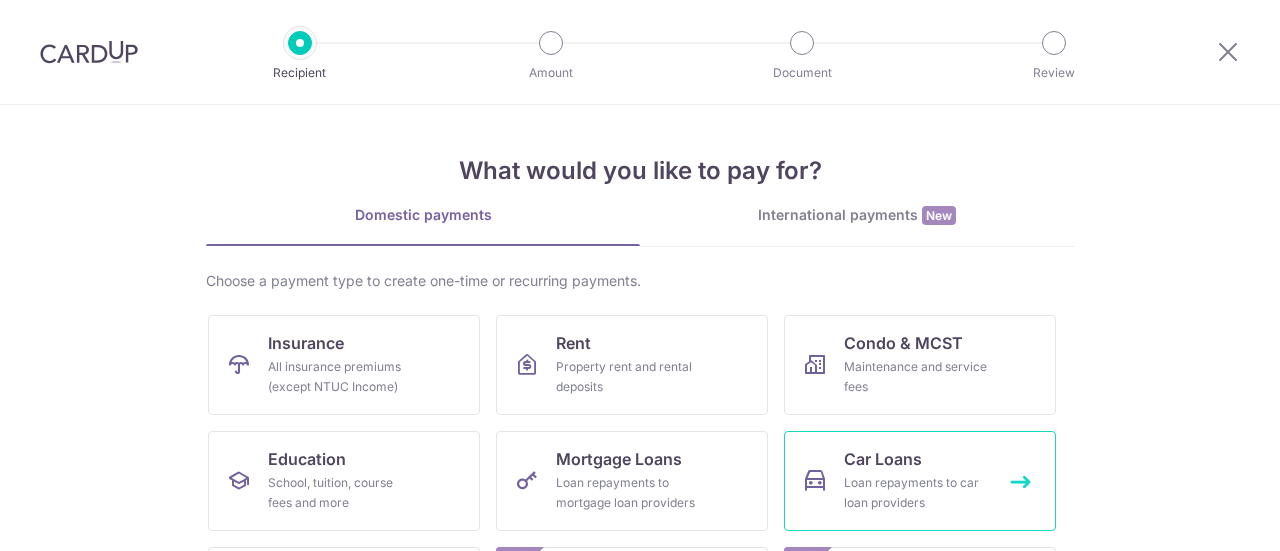 click on "Car Loans Loan repayments to car loan providers" at bounding box center (920, 481) 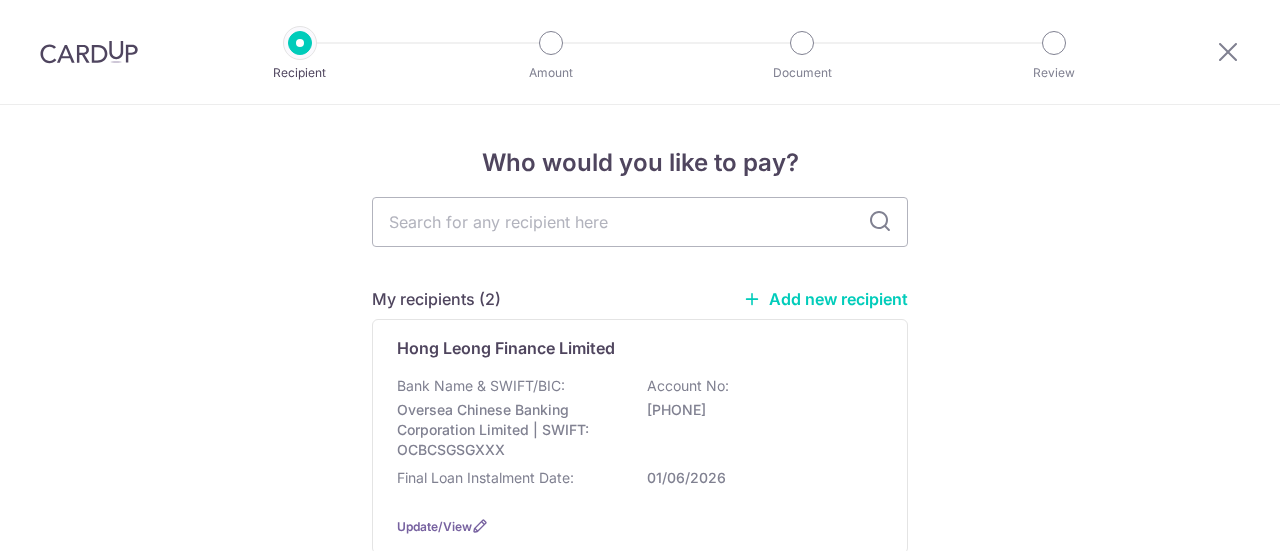 scroll, scrollTop: 0, scrollLeft: 0, axis: both 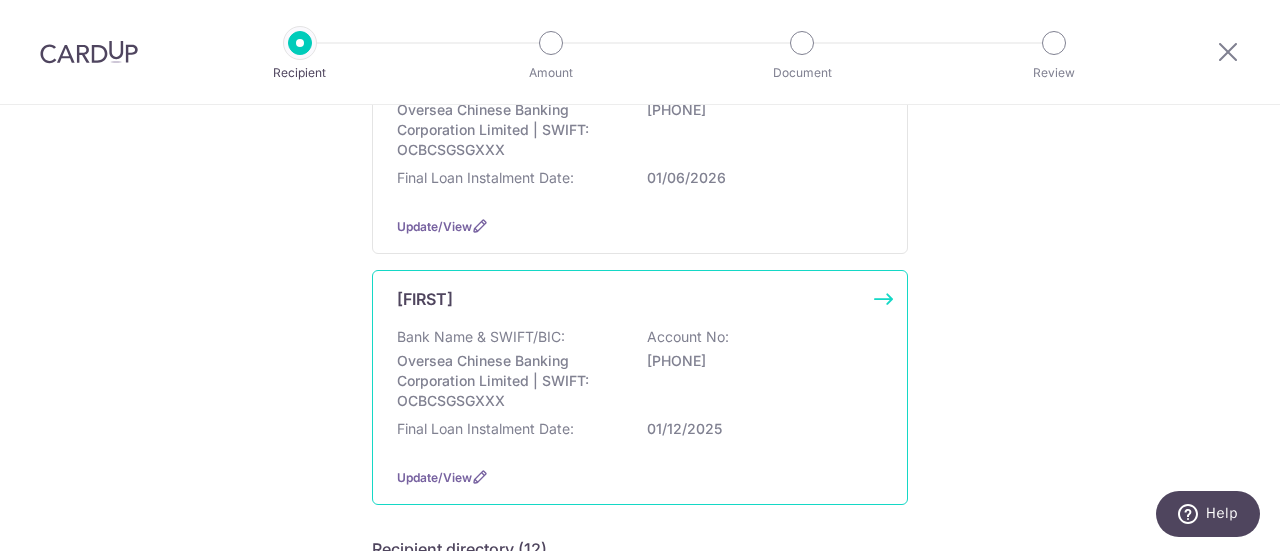 click on "Oversea Chinese Banking Corporation Limited | SWIFT: OCBCSGSGXXX" at bounding box center [509, 381] 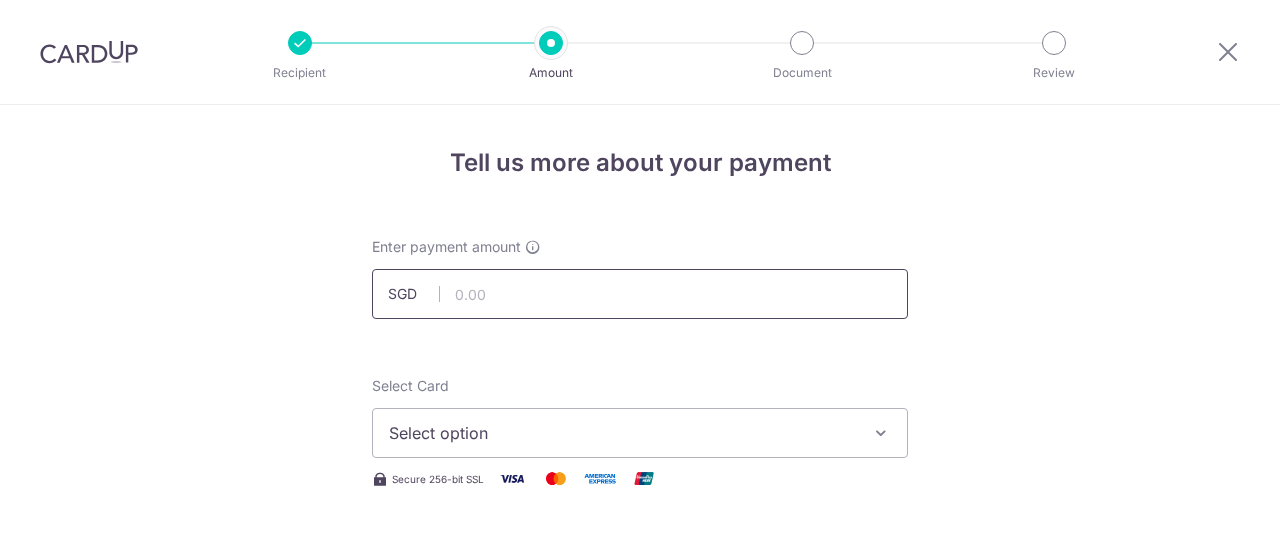 scroll, scrollTop: 0, scrollLeft: 0, axis: both 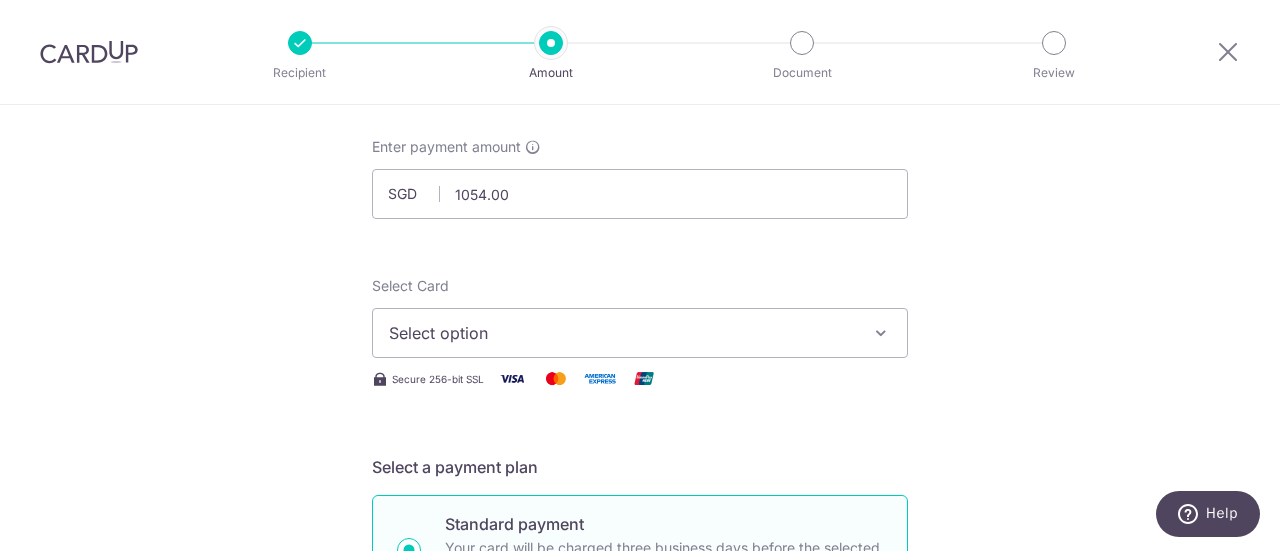 type on "1,054.00" 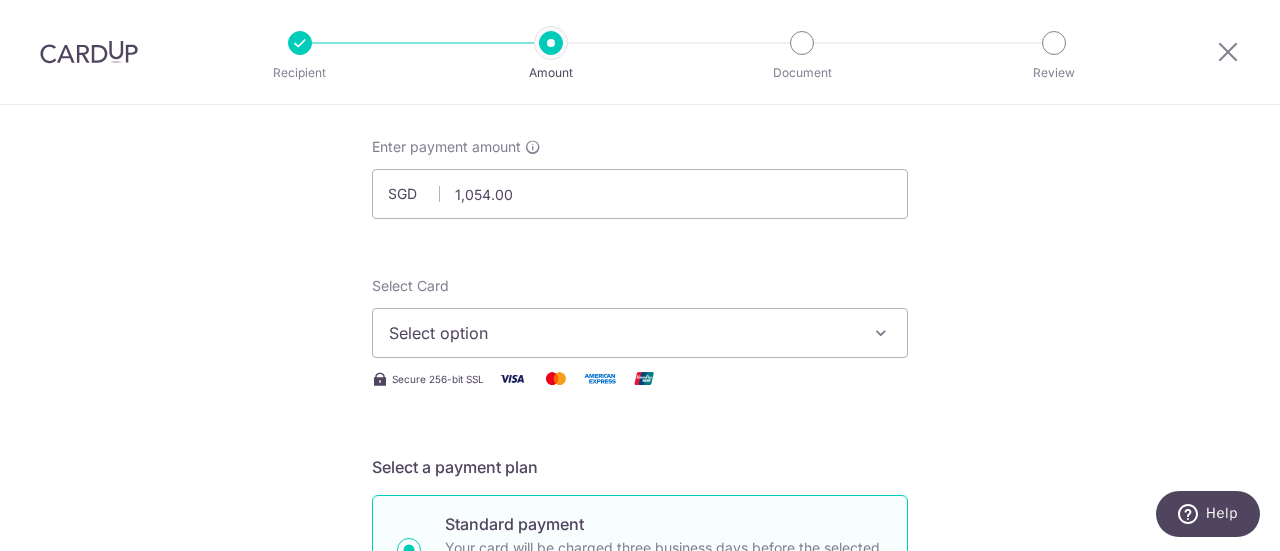 click on "Select option" at bounding box center [622, 333] 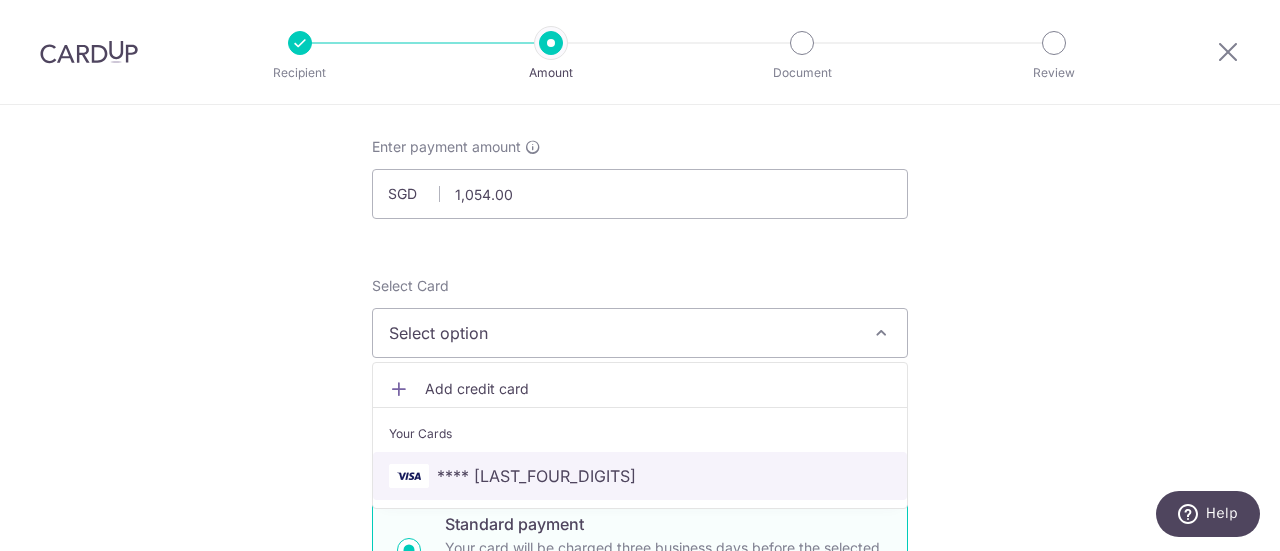 click on "**** 1873" at bounding box center [536, 476] 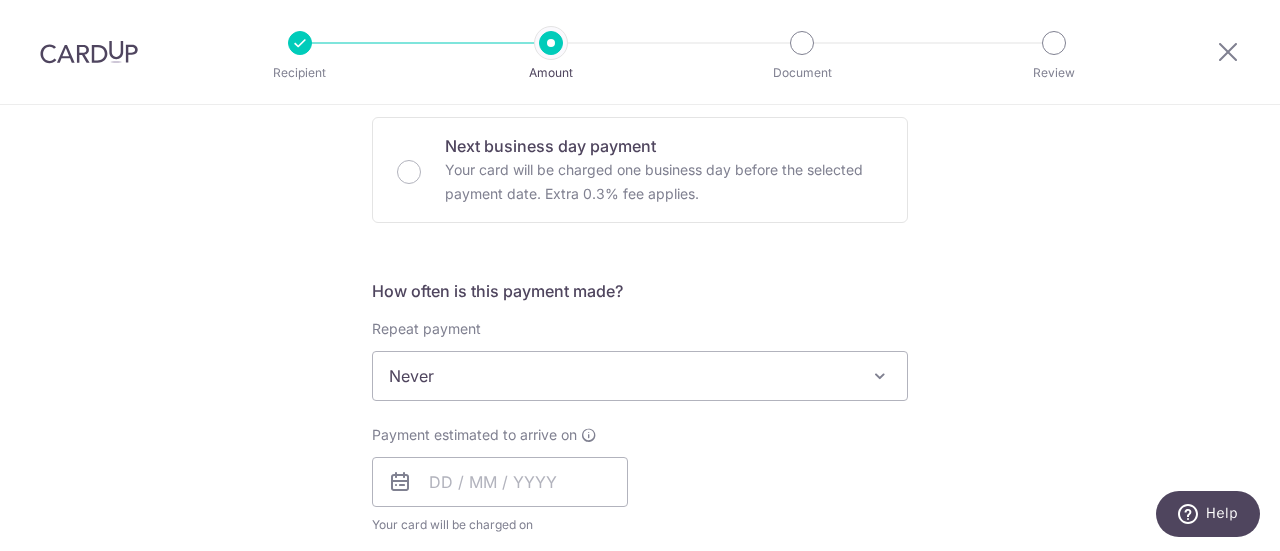 scroll, scrollTop: 700, scrollLeft: 0, axis: vertical 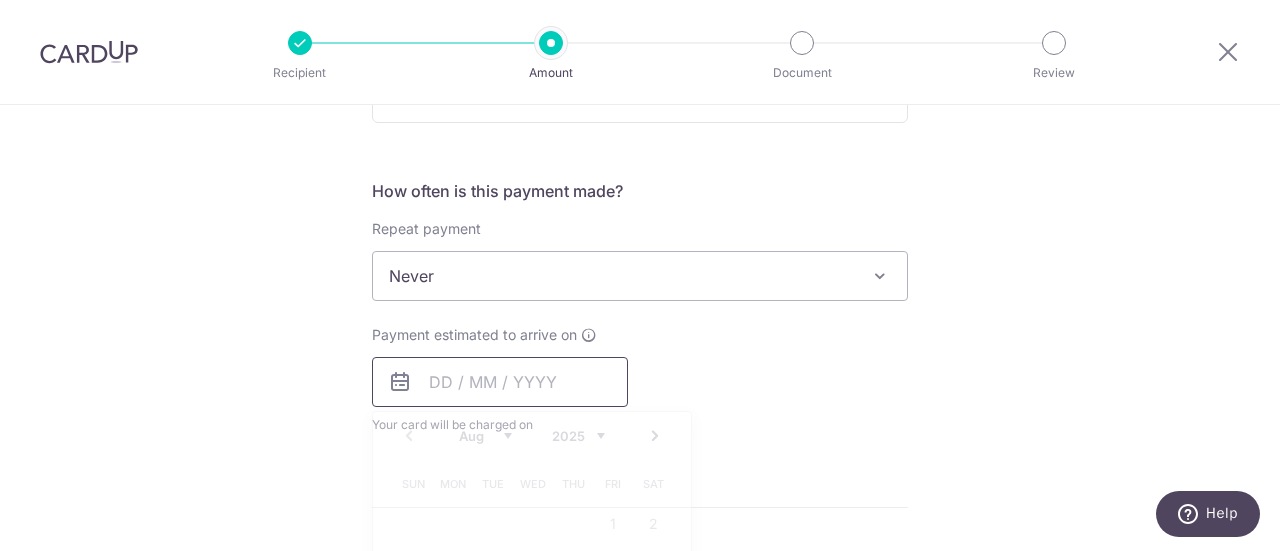 click at bounding box center (500, 382) 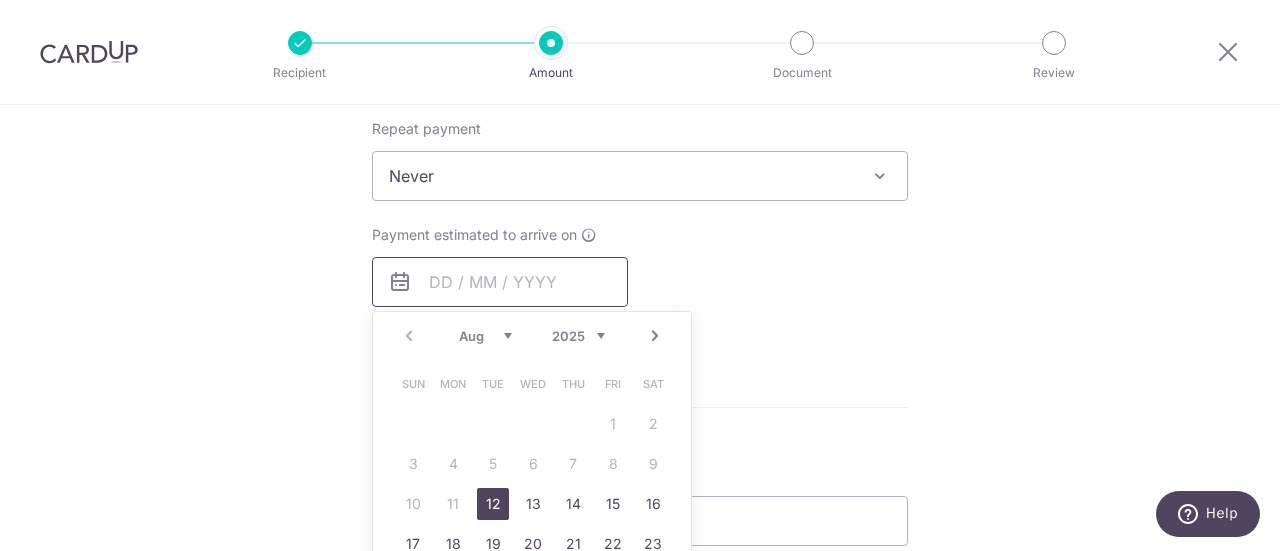 scroll, scrollTop: 900, scrollLeft: 0, axis: vertical 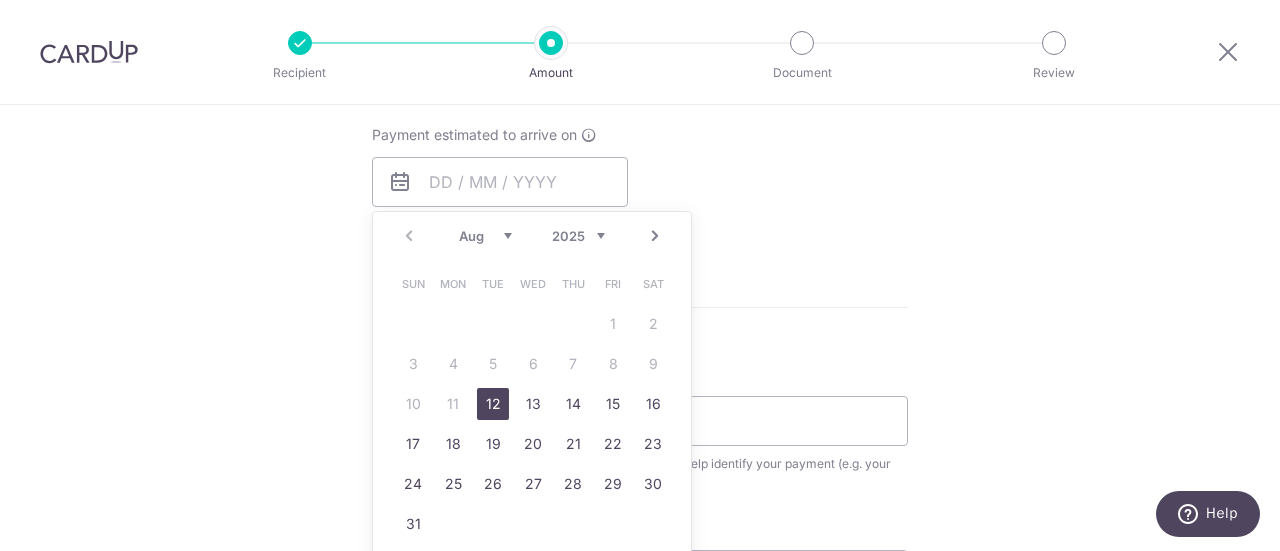 click on "12" at bounding box center [493, 404] 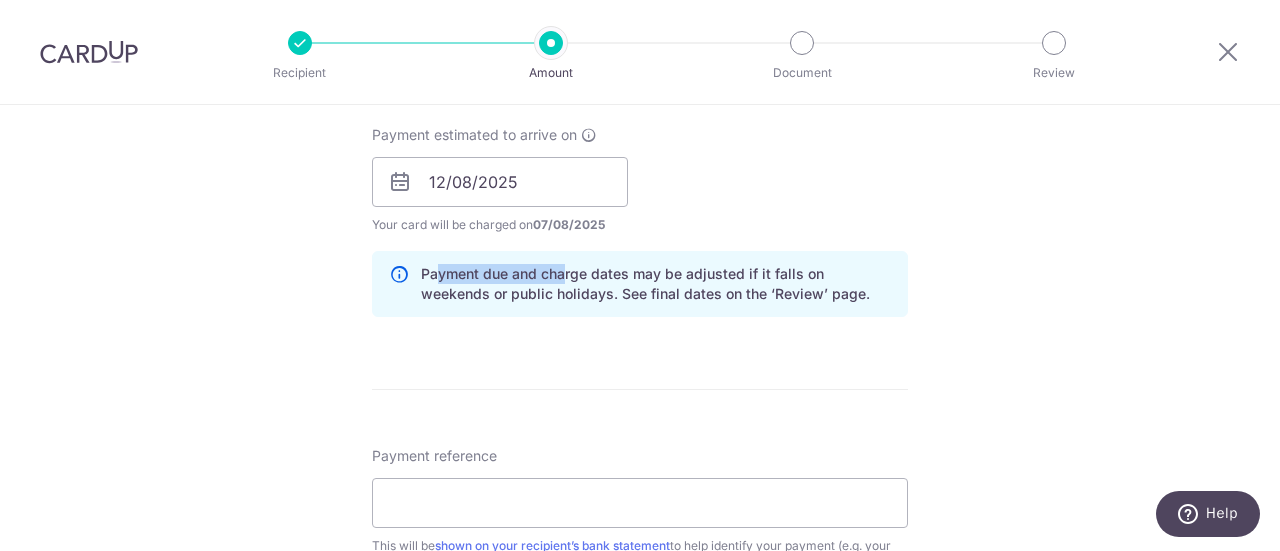 drag, startPoint x: 432, startPoint y: 275, endPoint x: 559, endPoint y: 275, distance: 127 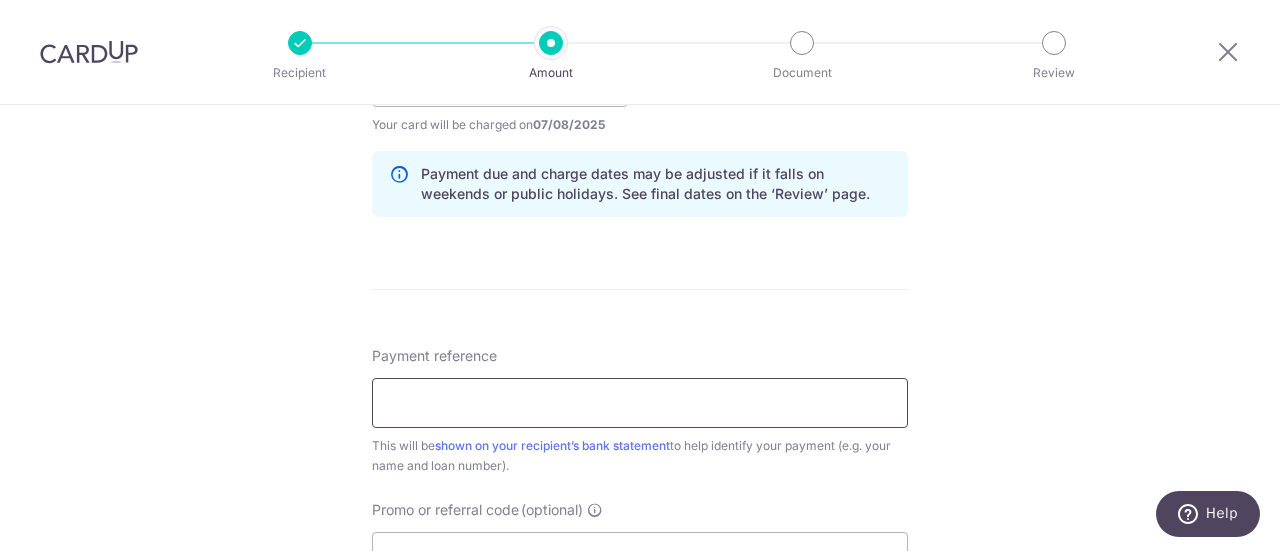 click on "Payment reference" at bounding box center (640, 403) 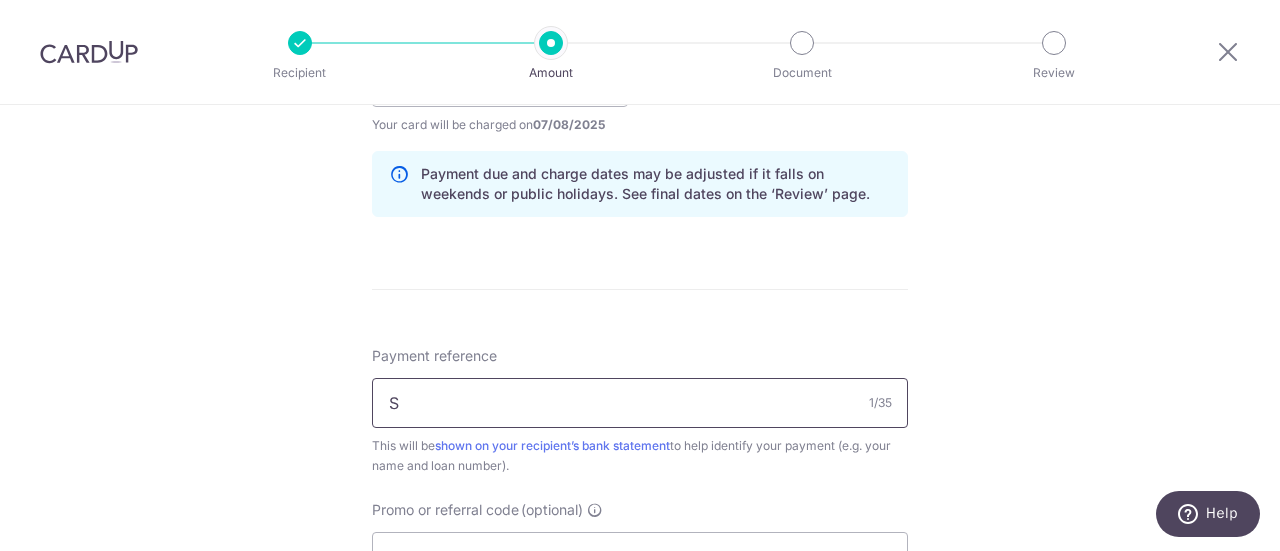 type on "SMX2398J" 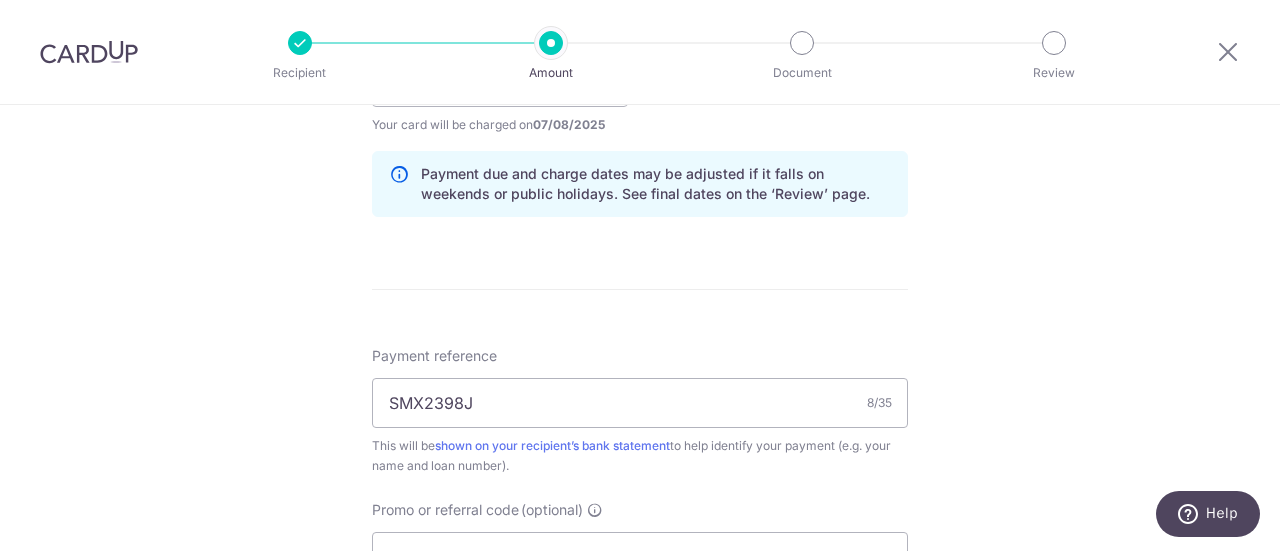 click on "Tell us more about your payment
Enter payment amount
SGD
1,054.00
1054.00
Select Card
**** 1873
Add credit card
Your Cards
**** 1873
Secure 256-bit SSL
Text
New card details
Card
Secure 256-bit SSL" at bounding box center (640, 50) 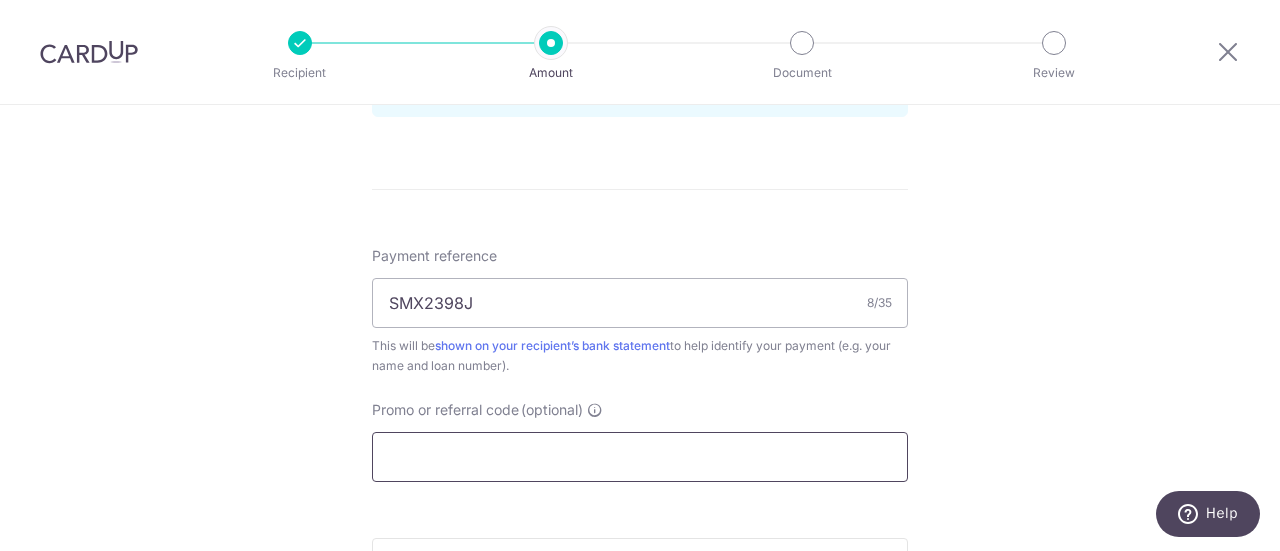 click on "Promo or referral code
(optional)" at bounding box center (640, 457) 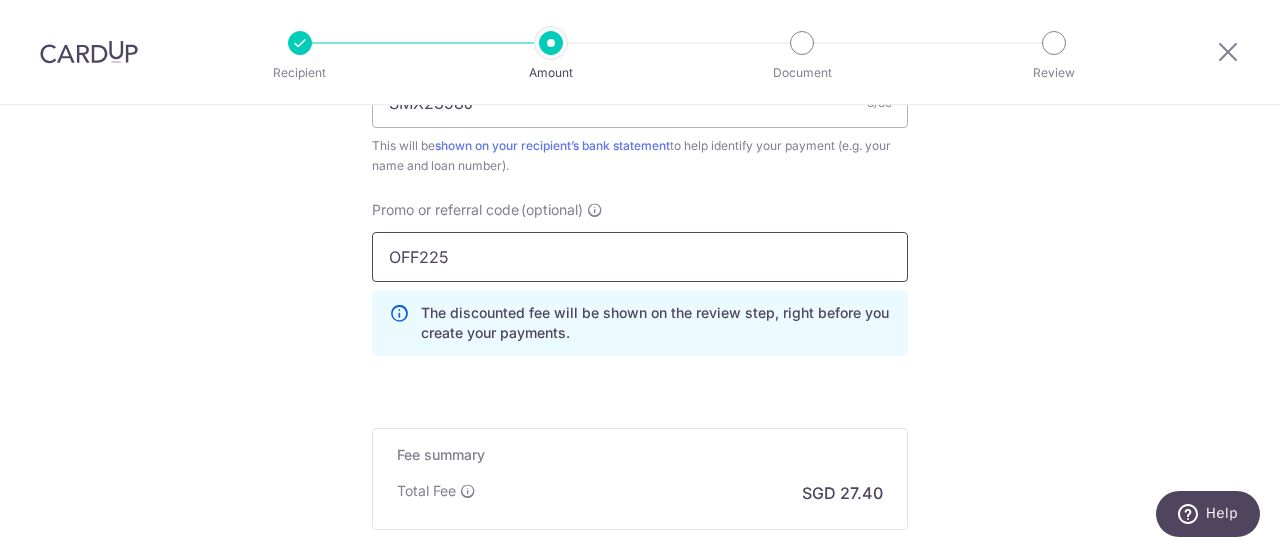scroll, scrollTop: 1400, scrollLeft: 0, axis: vertical 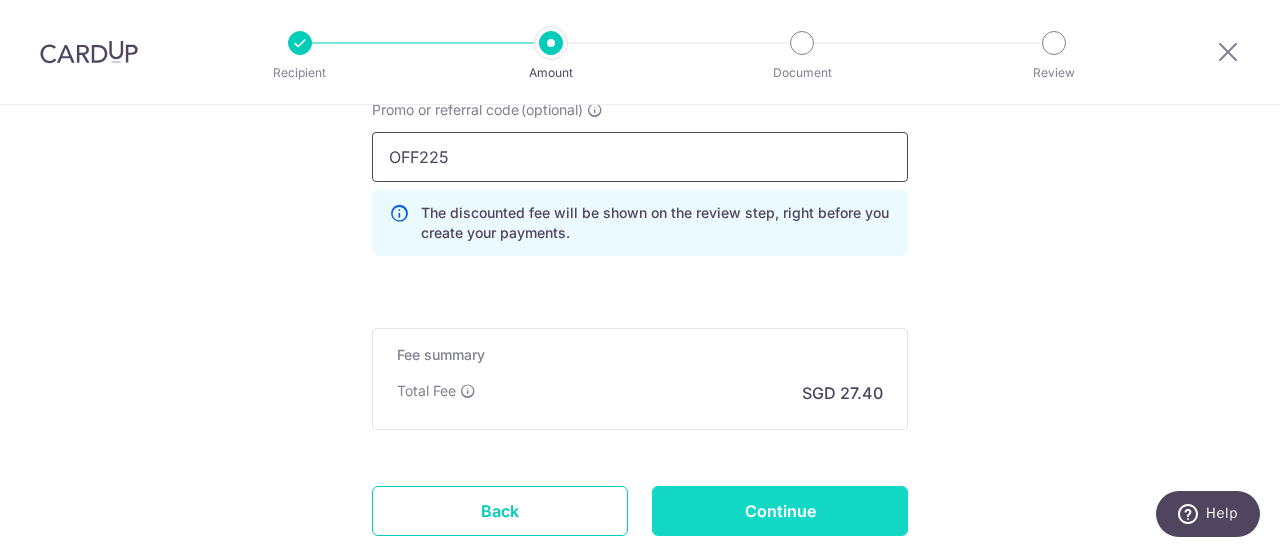 type on "OFF225" 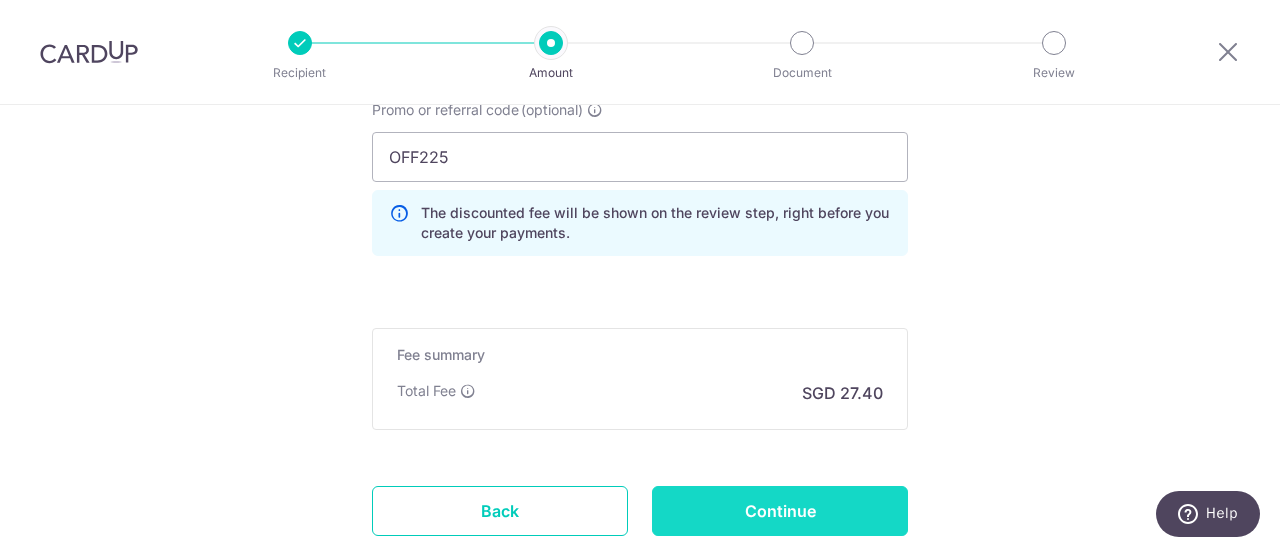 click on "Continue" at bounding box center [780, 511] 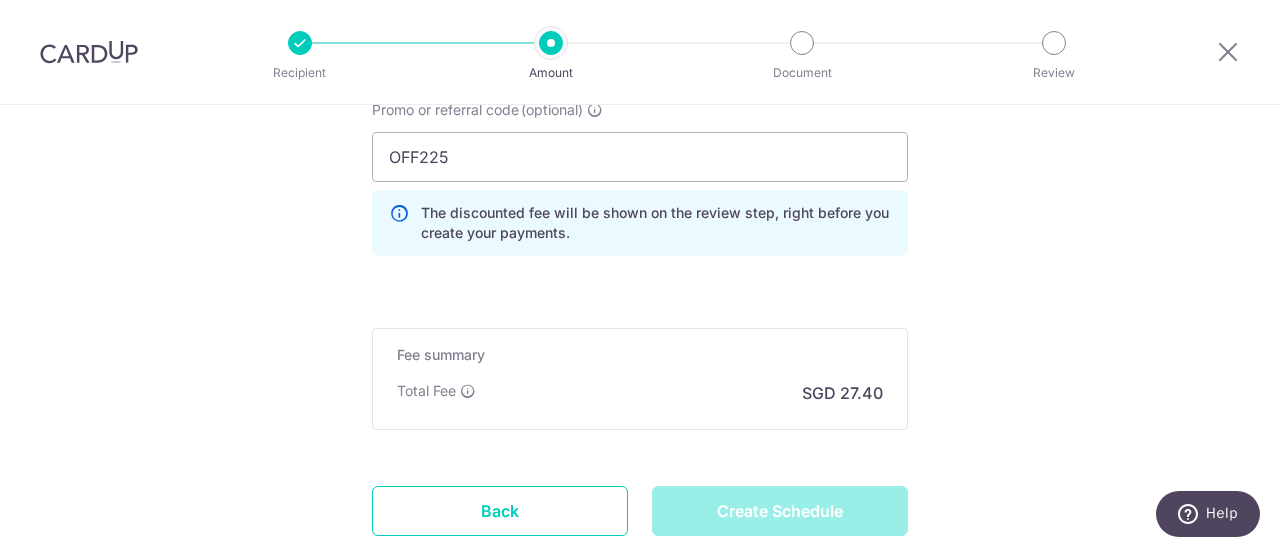 type on "Create Schedule" 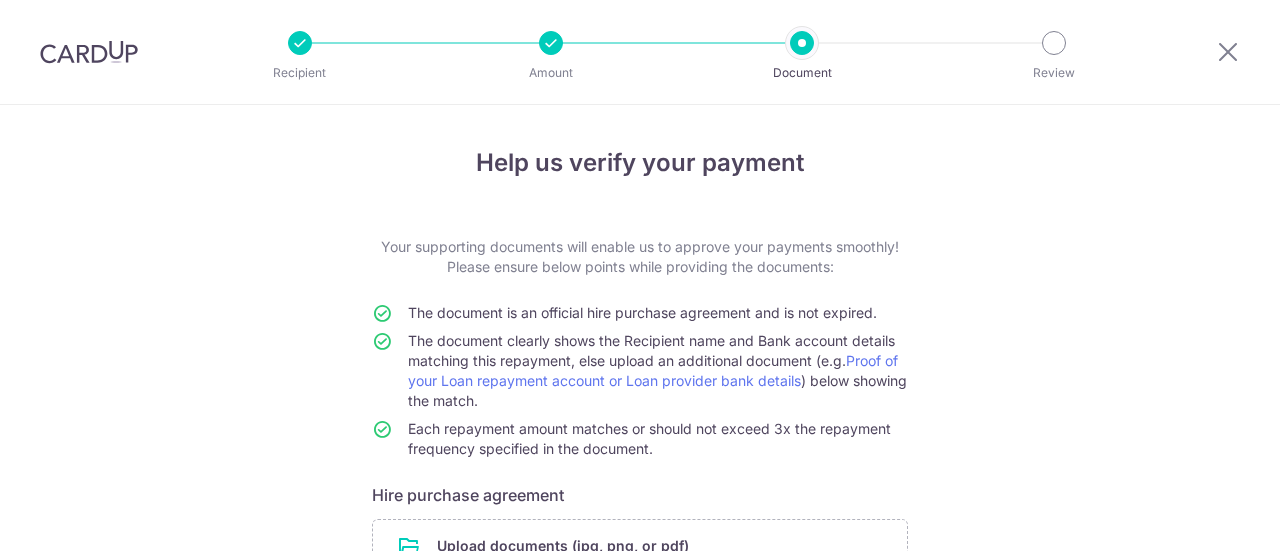 scroll, scrollTop: 0, scrollLeft: 0, axis: both 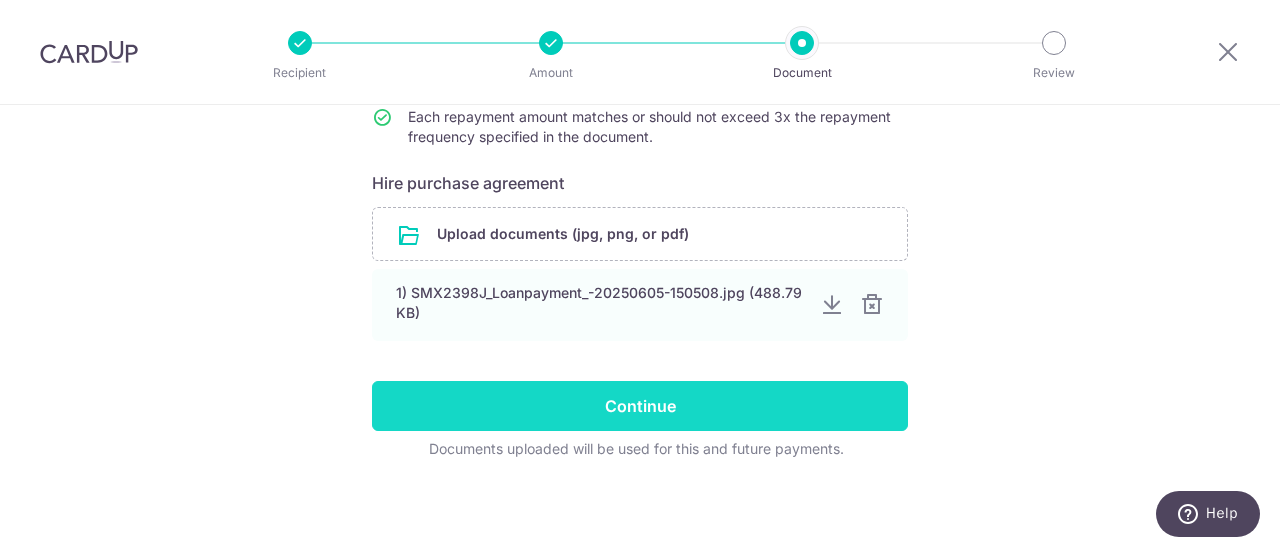 click on "Continue" at bounding box center [640, 406] 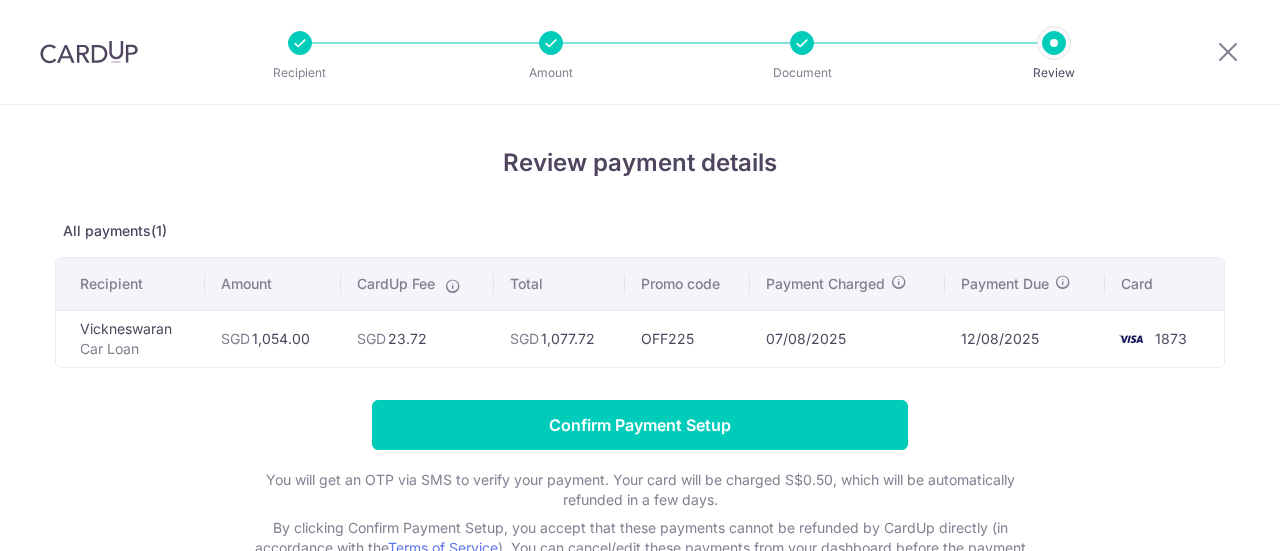 scroll, scrollTop: 0, scrollLeft: 0, axis: both 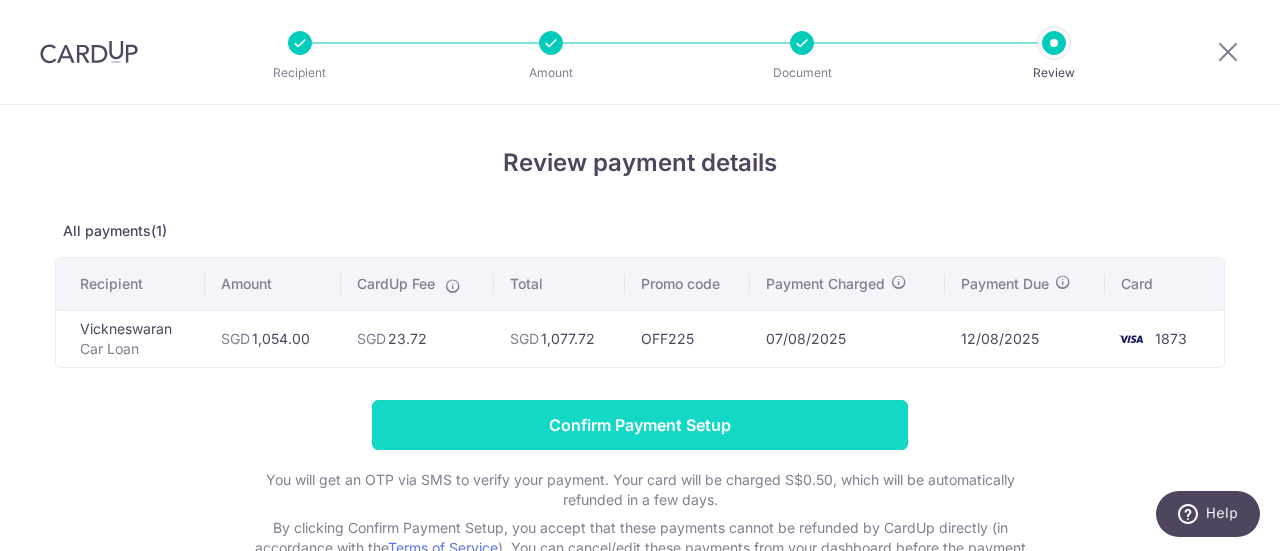 click on "Confirm Payment Setup" at bounding box center (640, 425) 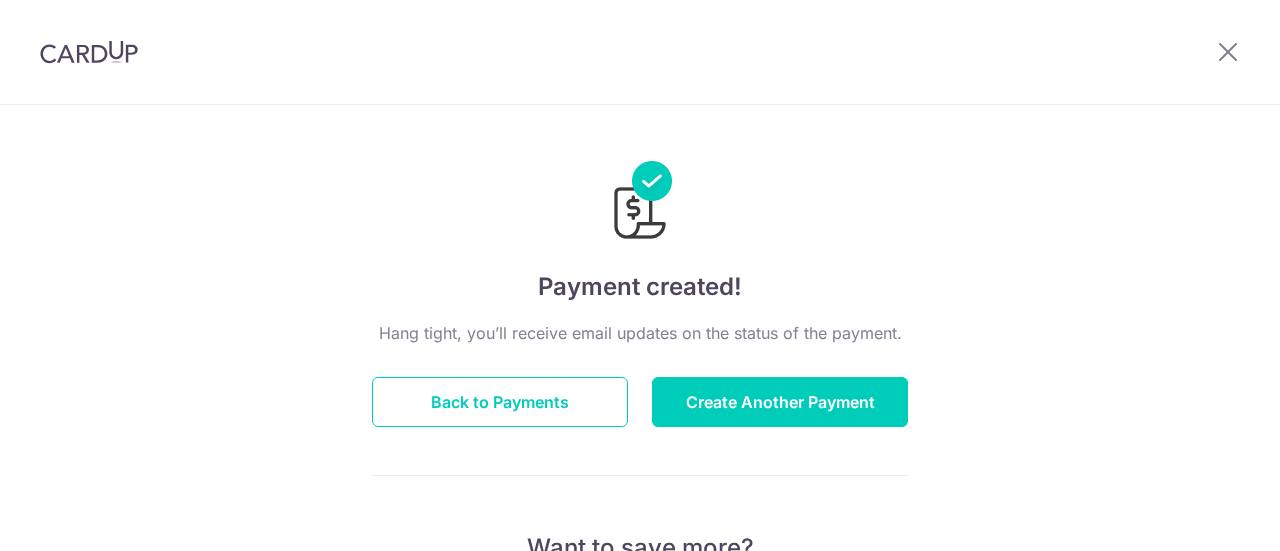 scroll, scrollTop: 0, scrollLeft: 0, axis: both 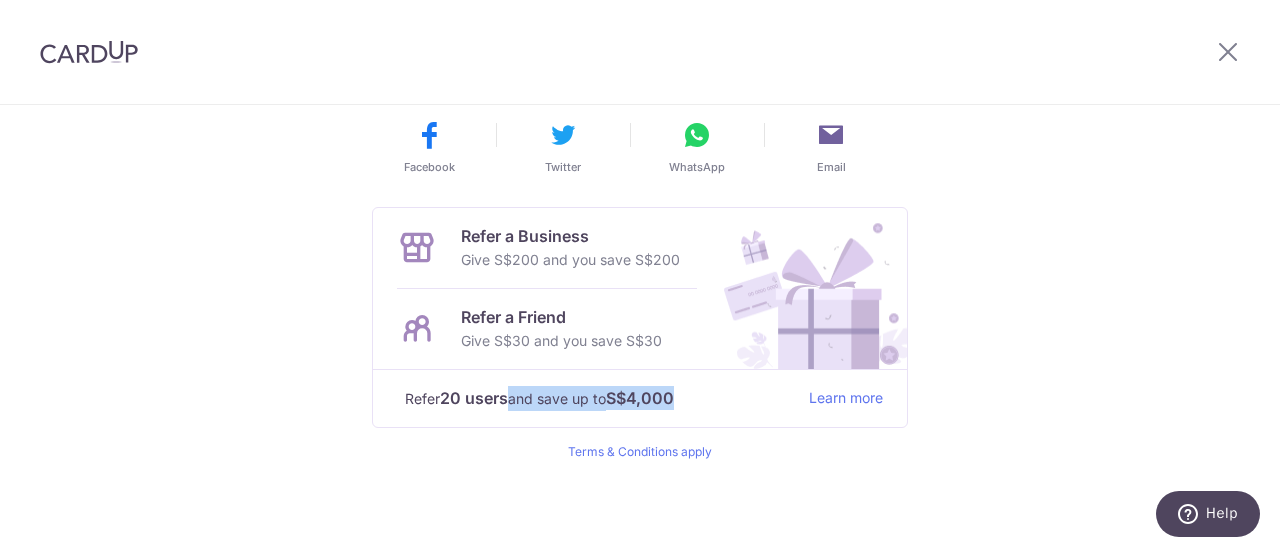 drag, startPoint x: 506, startPoint y: 397, endPoint x: 730, endPoint y: 401, distance: 224.0357 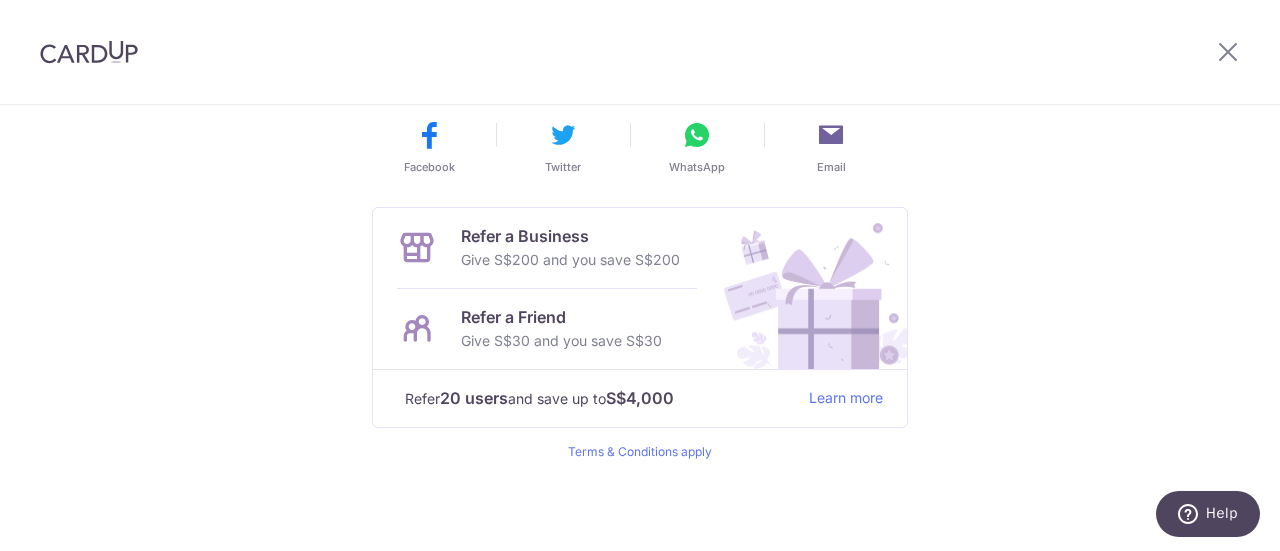 click on "Payment created!
Hang tight, you’ll receive email updates on the status of the payment.
Back to Payments
Create Another Payment
Want to save more?
Invite your friends and save on next your payment
My Referral Code
[REFERRAL_CODE]
Copy Code
Copied
Facebook
Twitter
WhatsApp
Email" at bounding box center (640, 20) 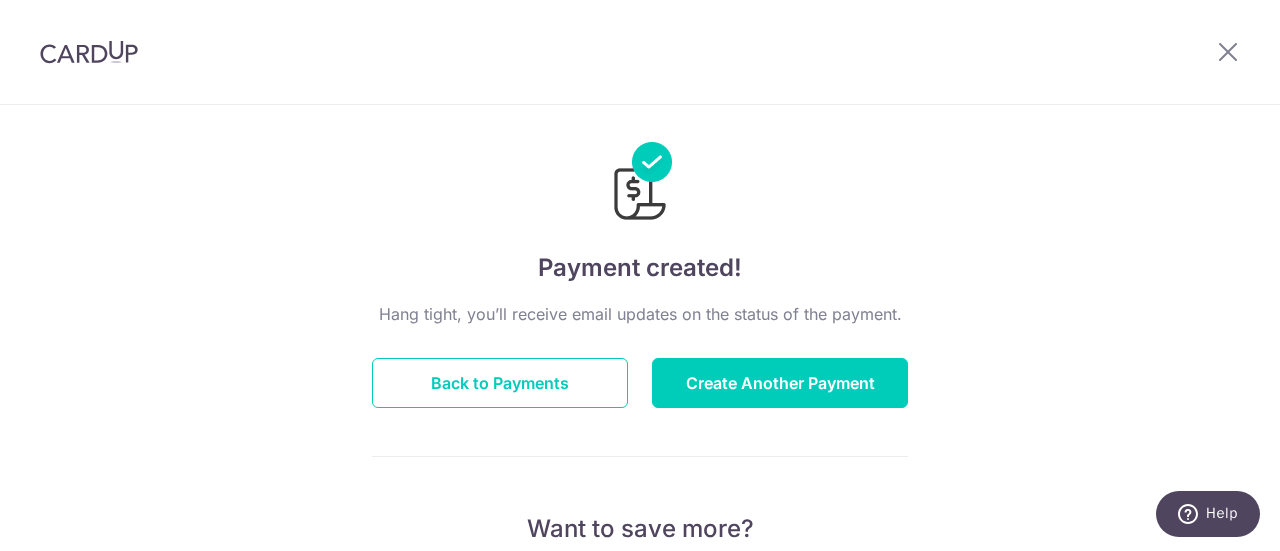 scroll, scrollTop: 0, scrollLeft: 0, axis: both 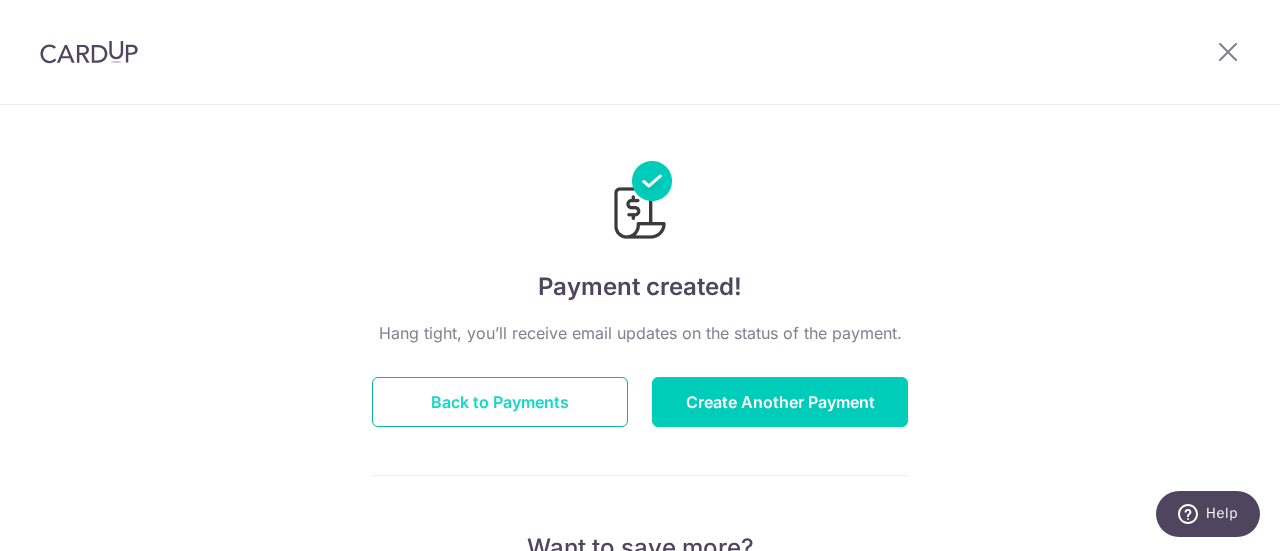 click on "Back to Payments" at bounding box center [500, 402] 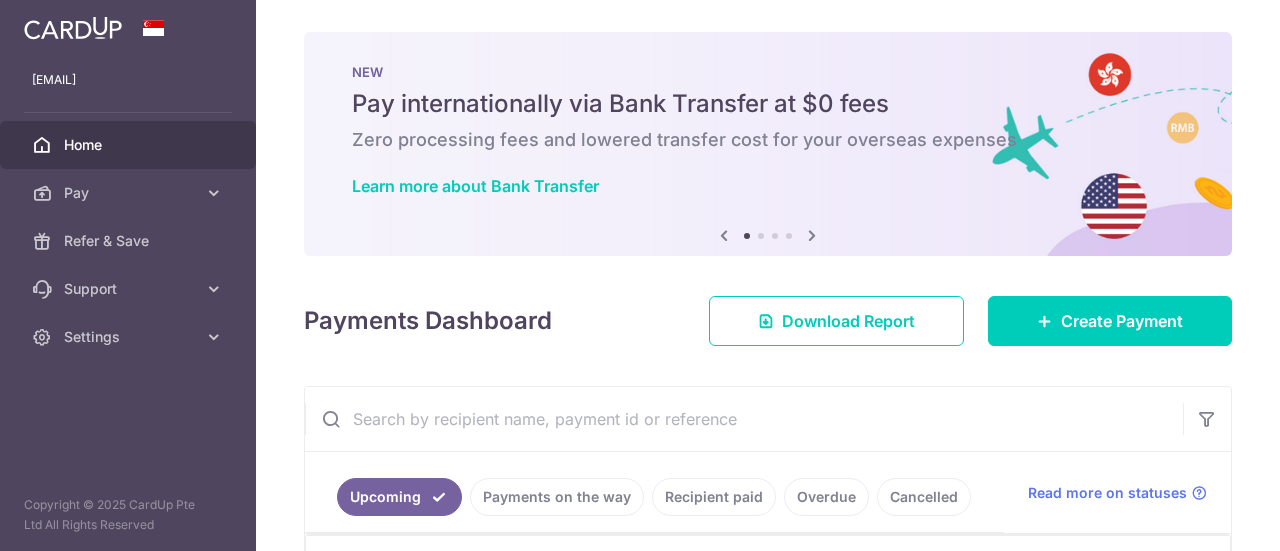 scroll, scrollTop: 0, scrollLeft: 0, axis: both 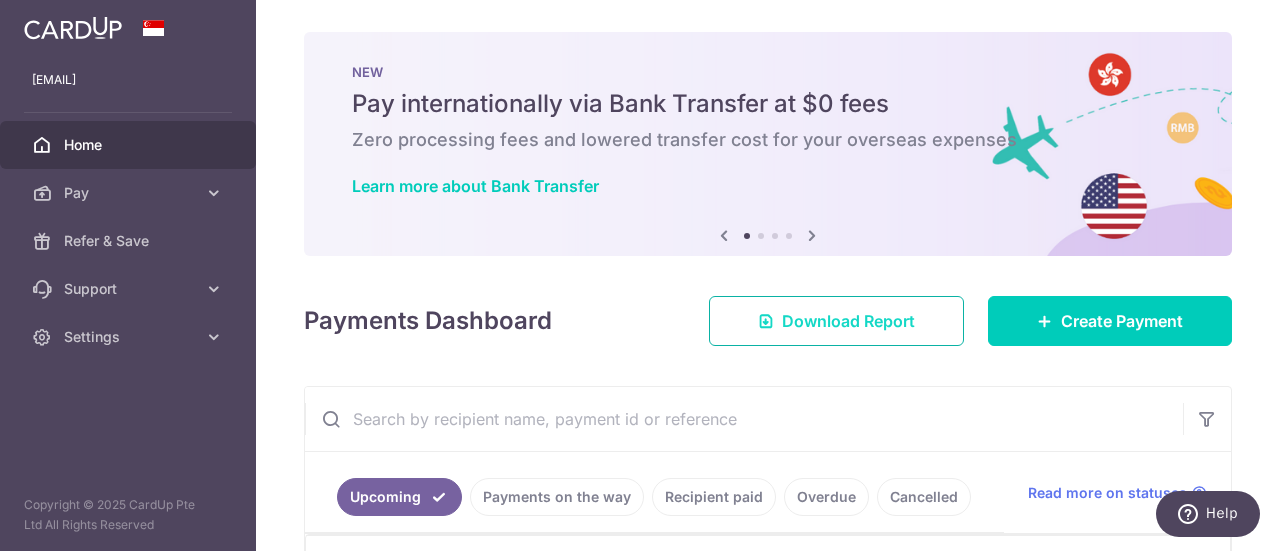 click on "Download Report" at bounding box center [848, 321] 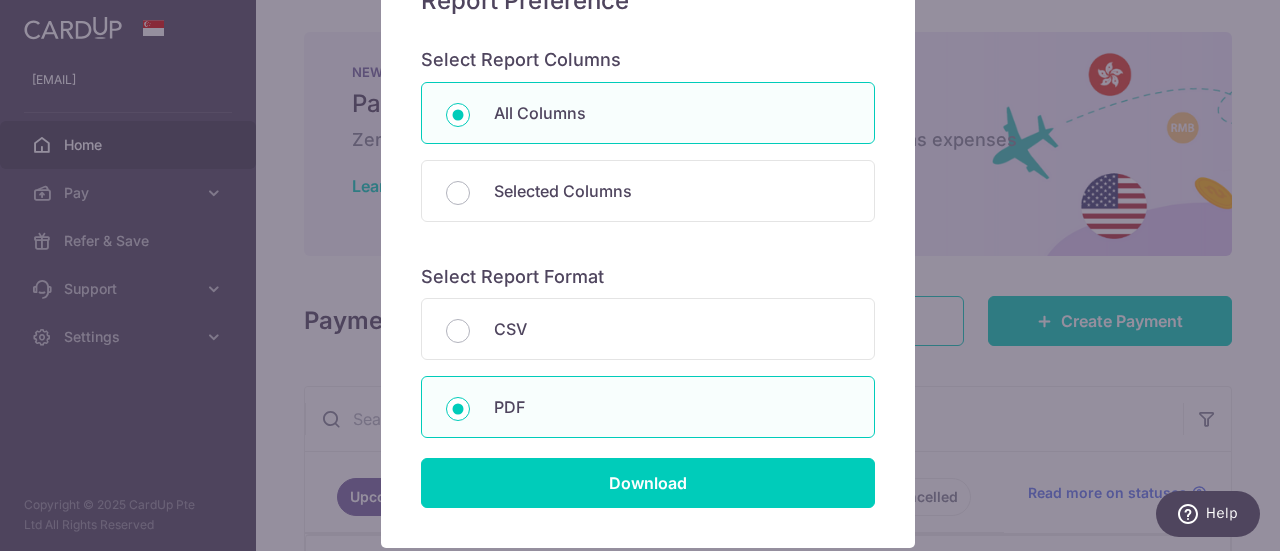 scroll, scrollTop: 300, scrollLeft: 0, axis: vertical 